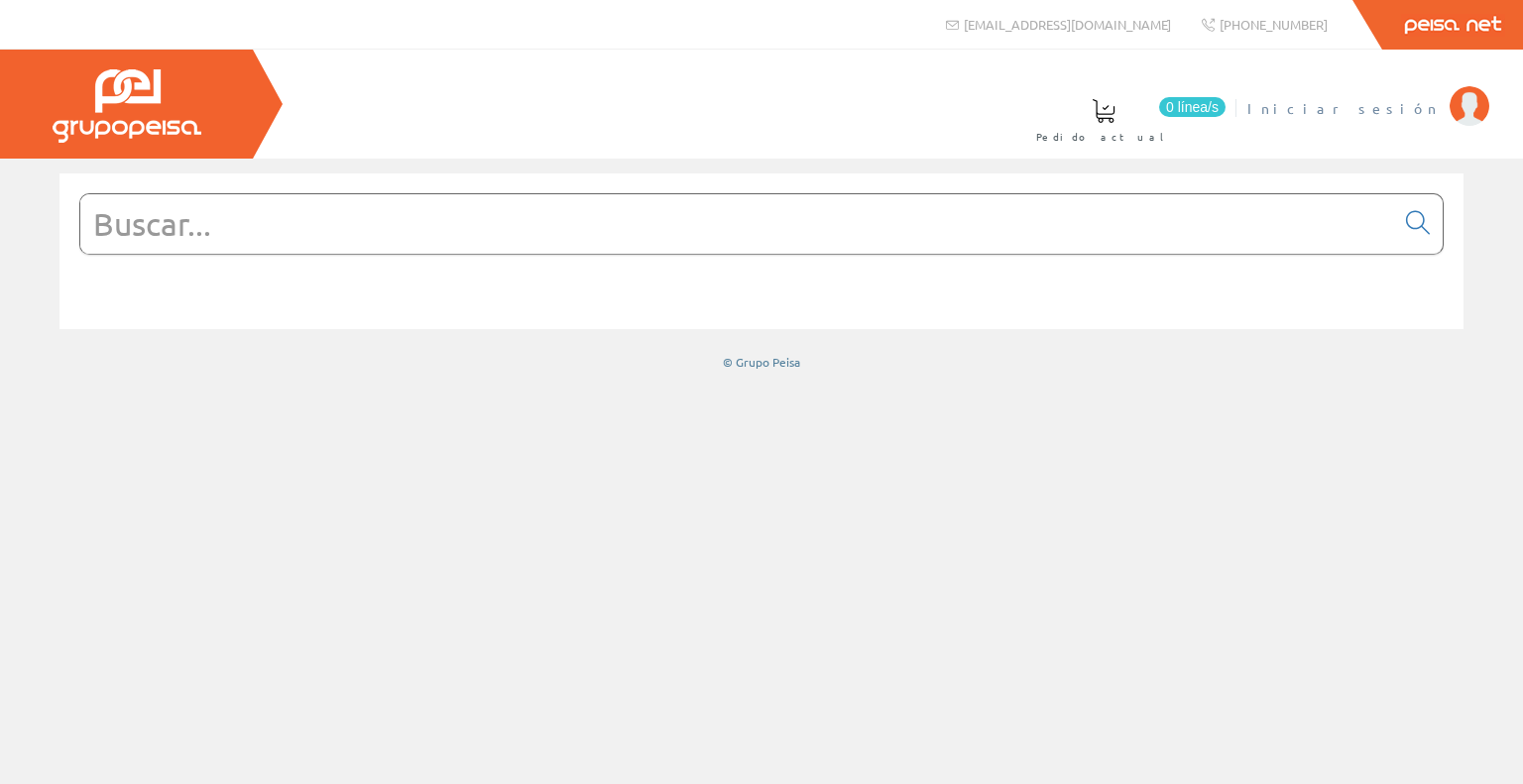 scroll, scrollTop: 0, scrollLeft: 0, axis: both 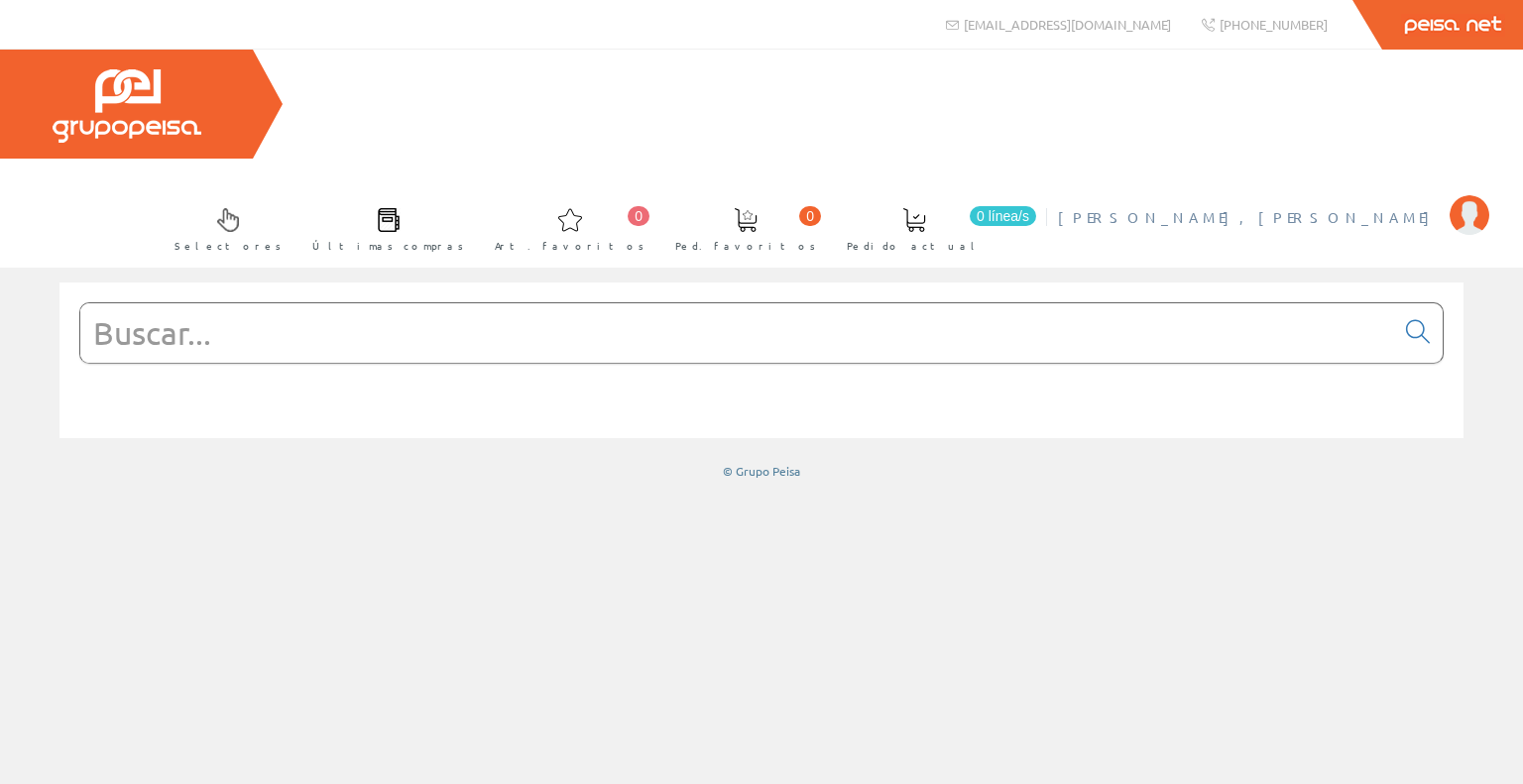 click on "[PERSON_NAME], [PERSON_NAME]" at bounding box center [1248, 217] 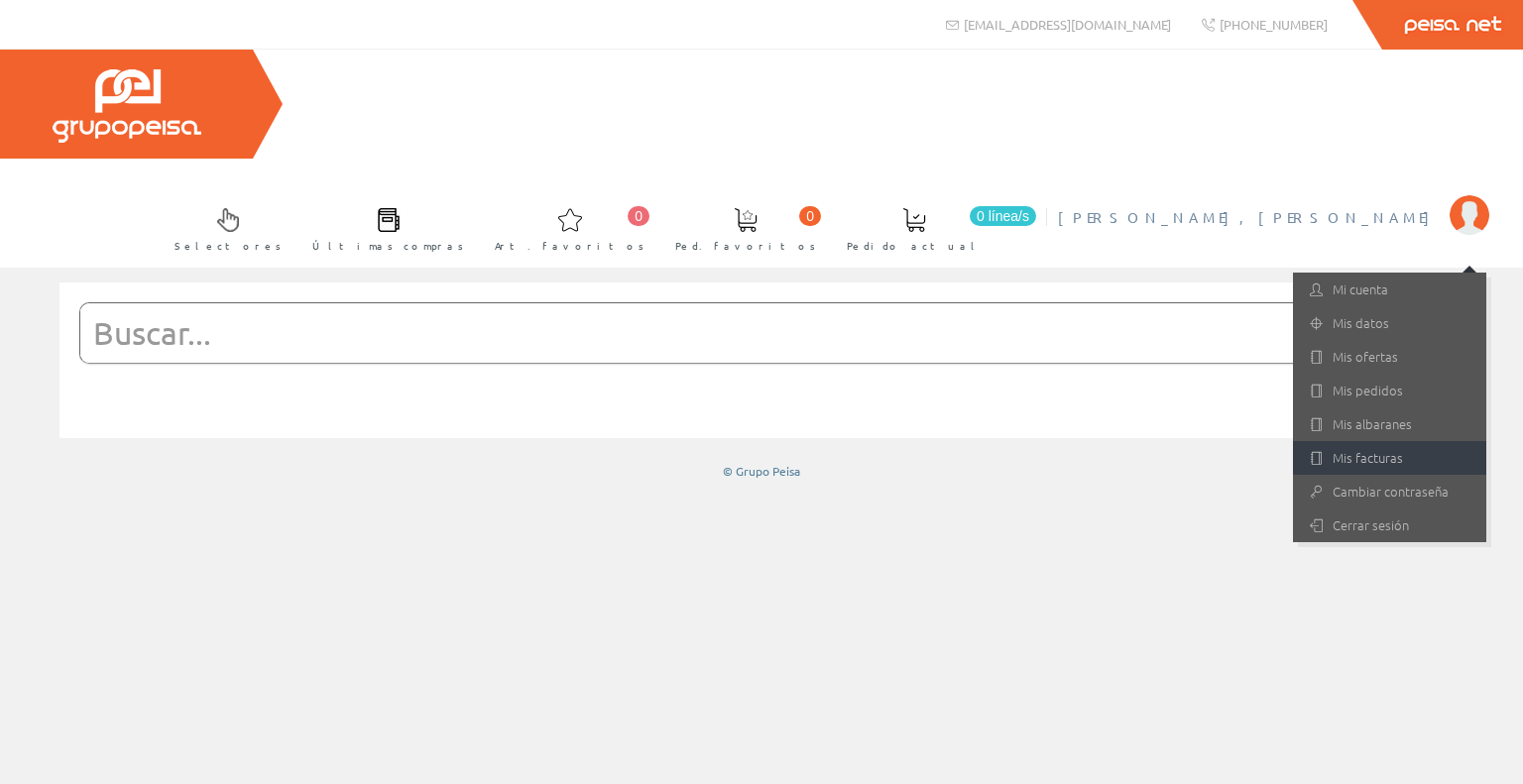 click on "Mis facturas" at bounding box center [1389, 458] 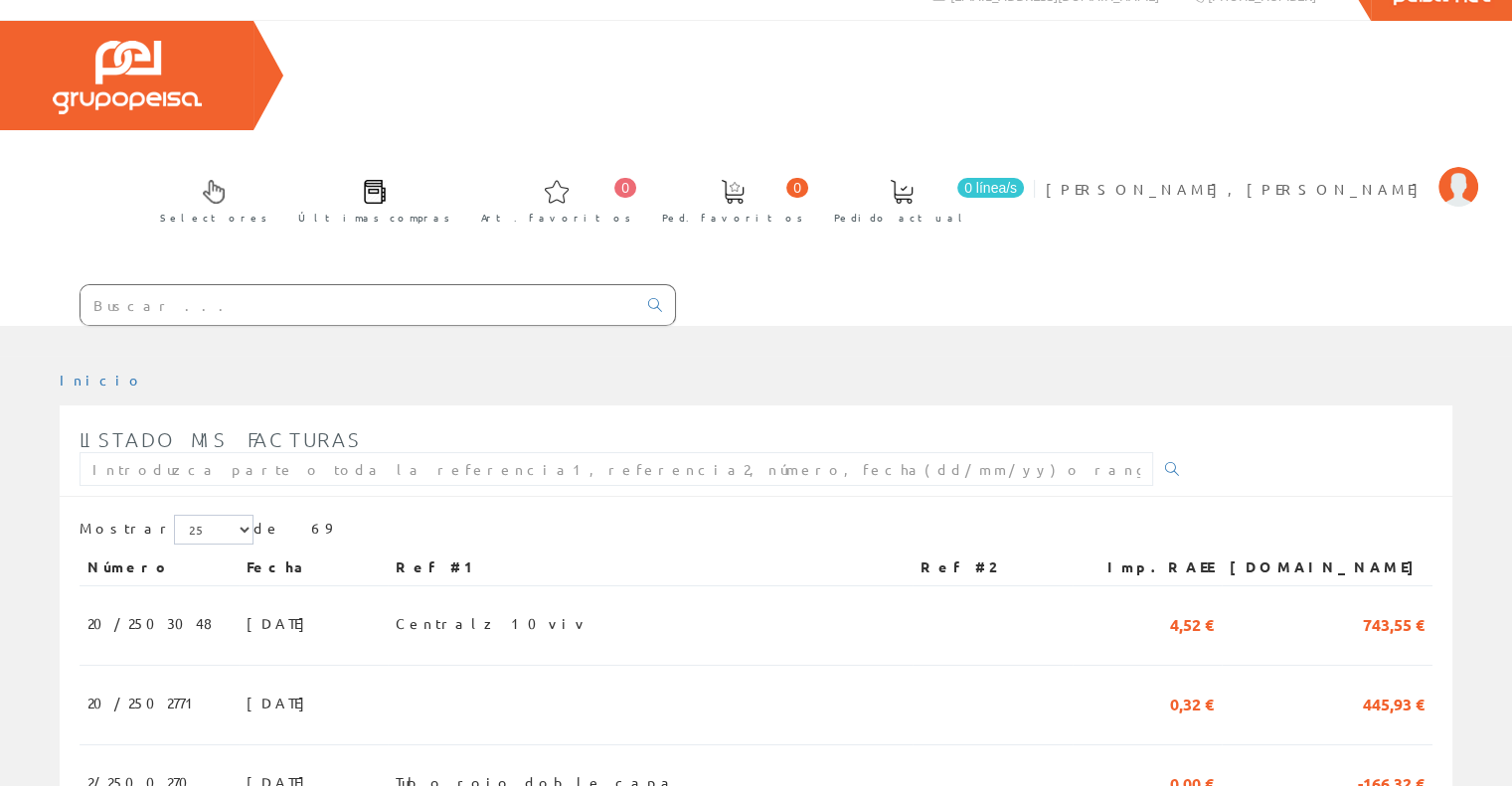 scroll, scrollTop: 0, scrollLeft: 0, axis: both 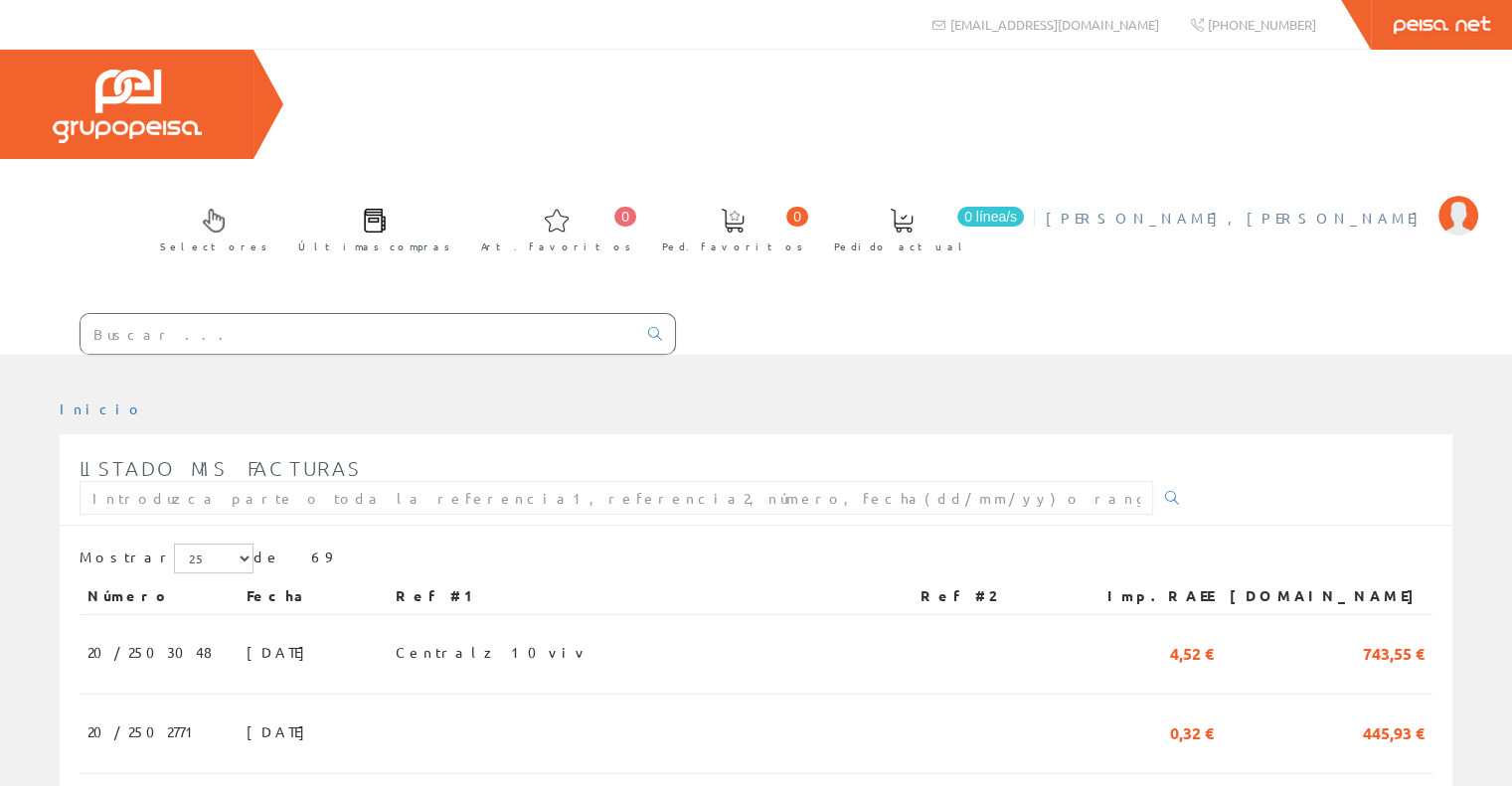 click on "[PERSON_NAME], [PERSON_NAME]" at bounding box center (1261, 201) 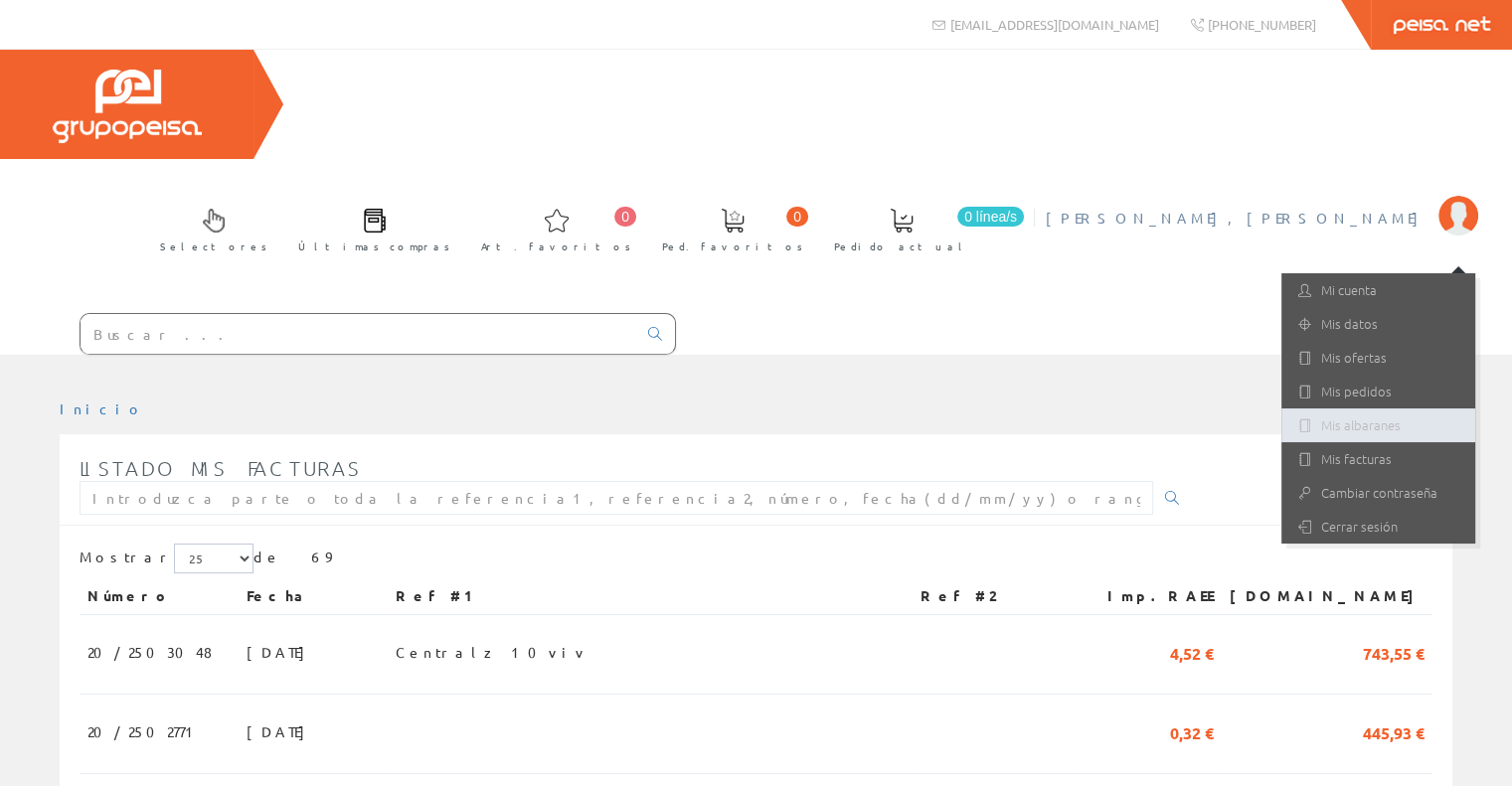 click on "Mis albaranes" at bounding box center (1378, 425) 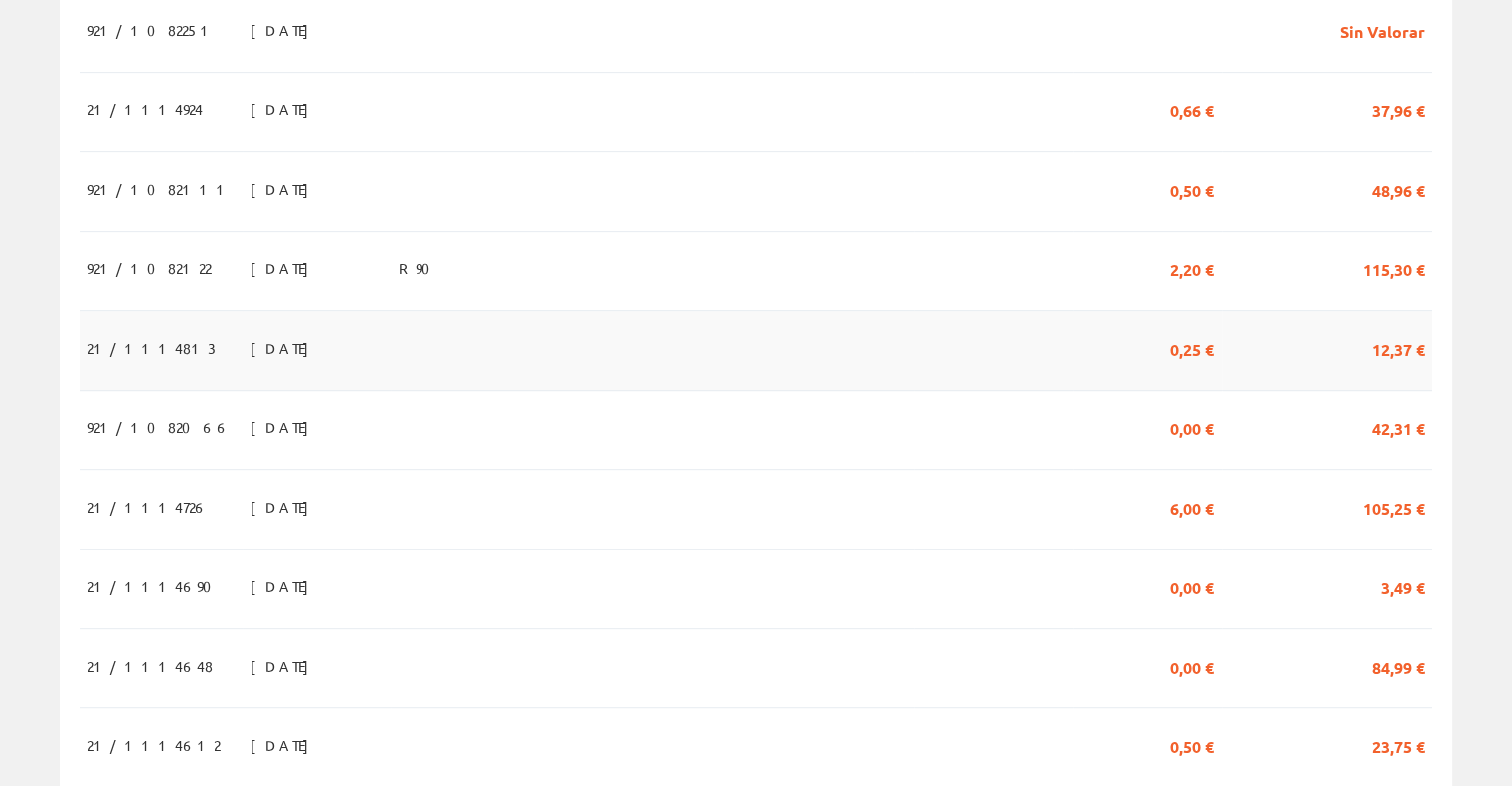 scroll, scrollTop: 894, scrollLeft: 0, axis: vertical 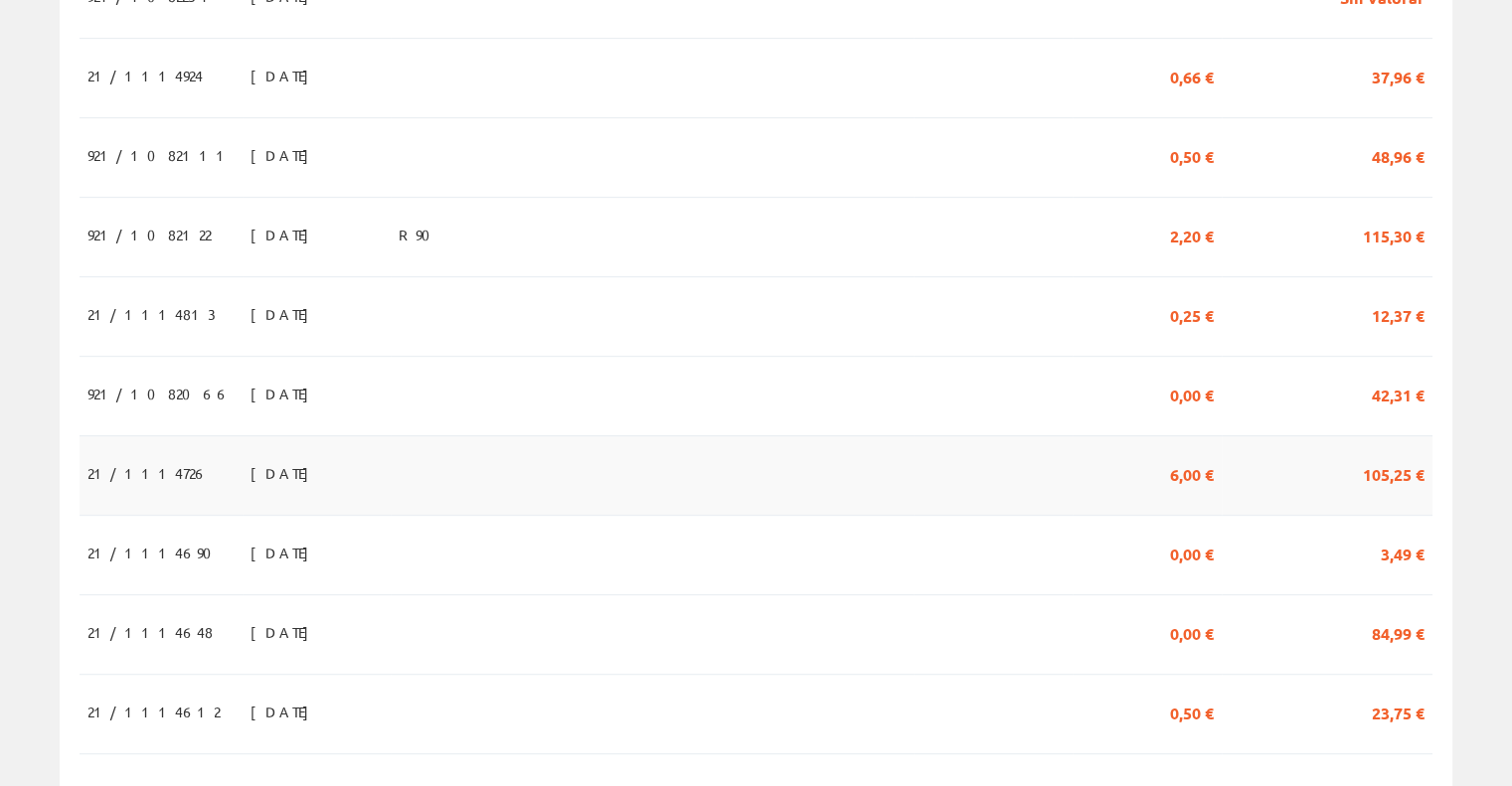 click at bounding box center [652, 475] 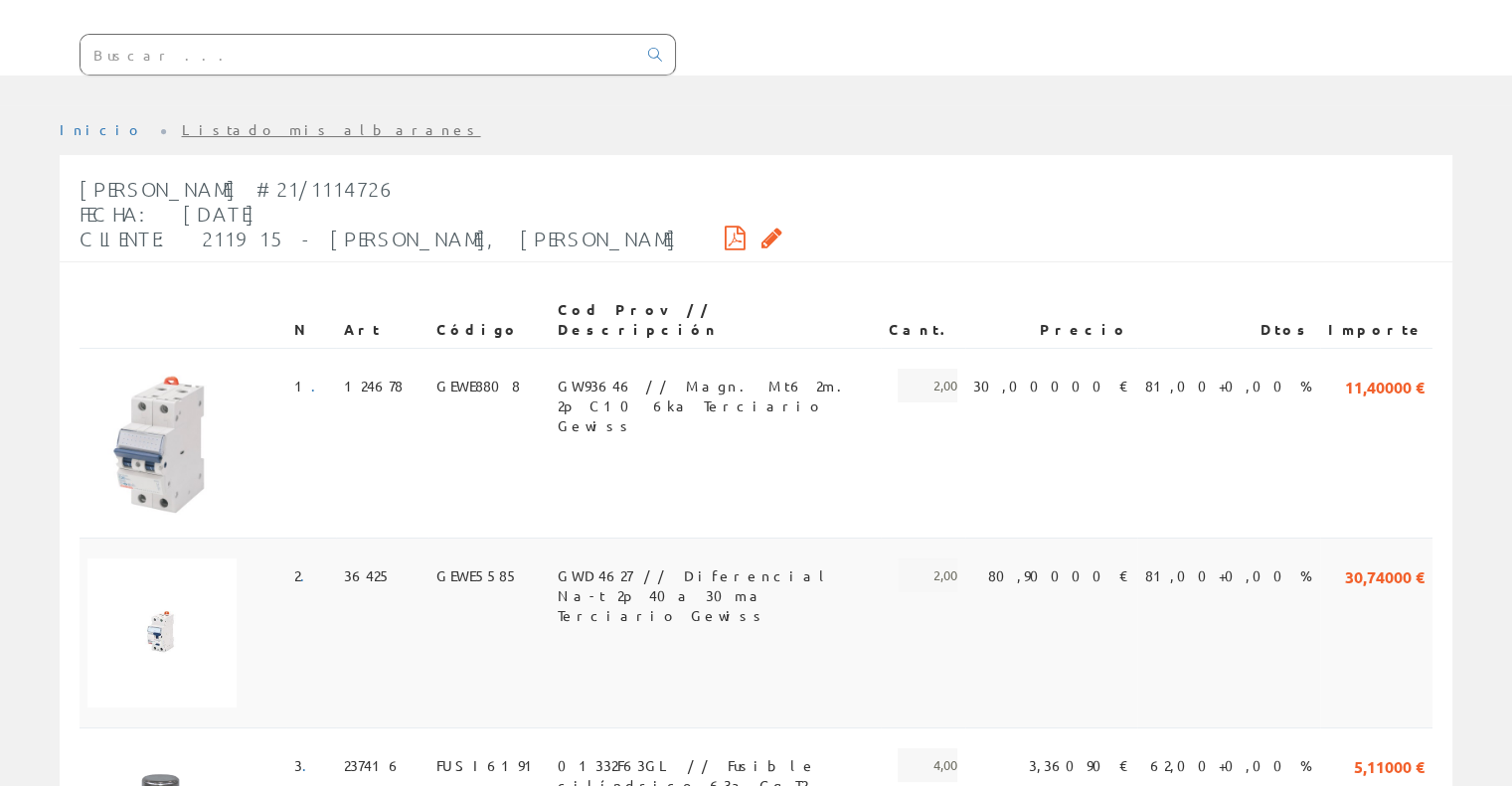 scroll, scrollTop: 397, scrollLeft: 0, axis: vertical 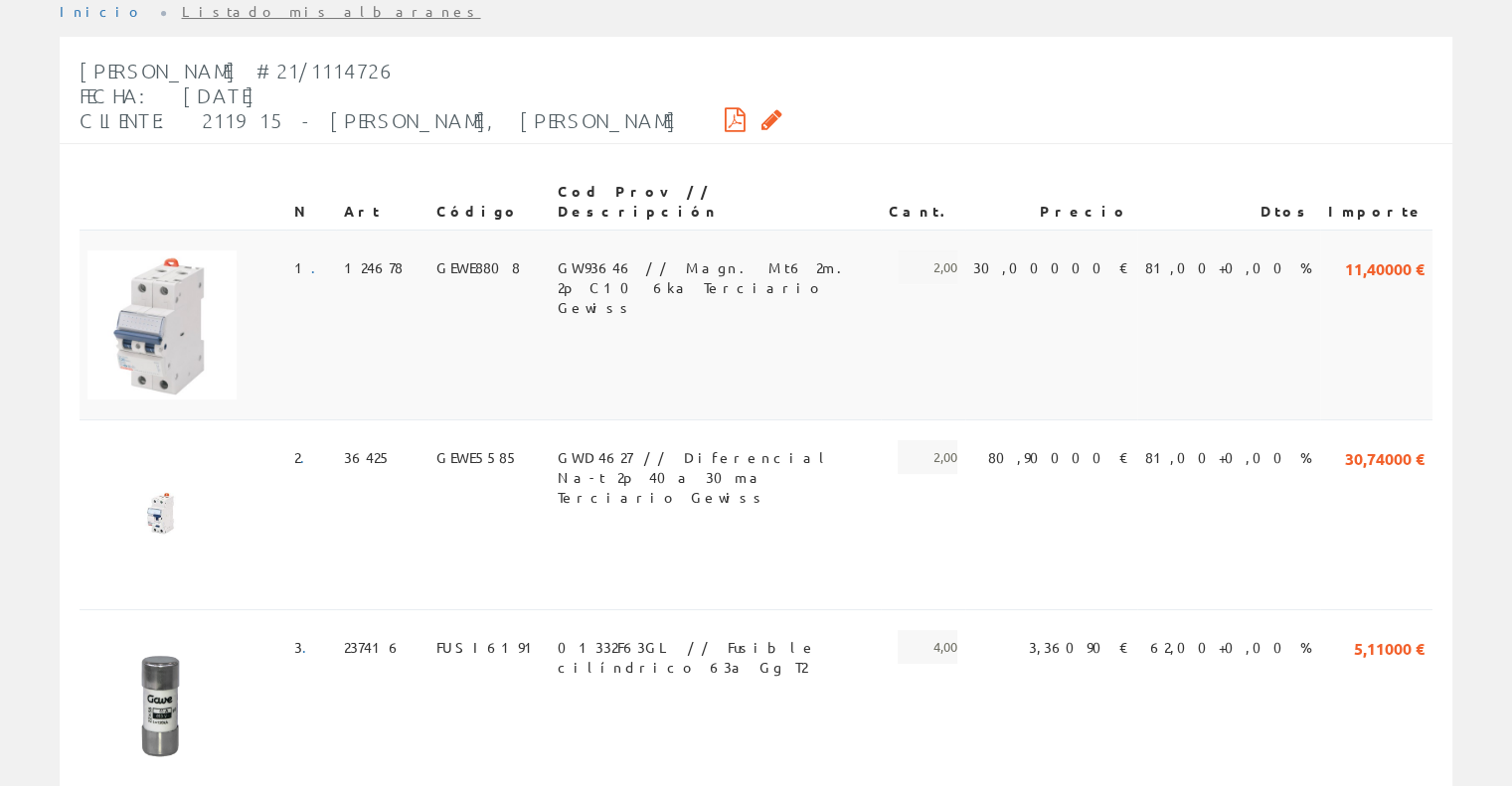 click on "GW93646 // Magn. Mt6 2m. 2p C10 6ka Terciario Gewiss" at bounding box center [715, 267] 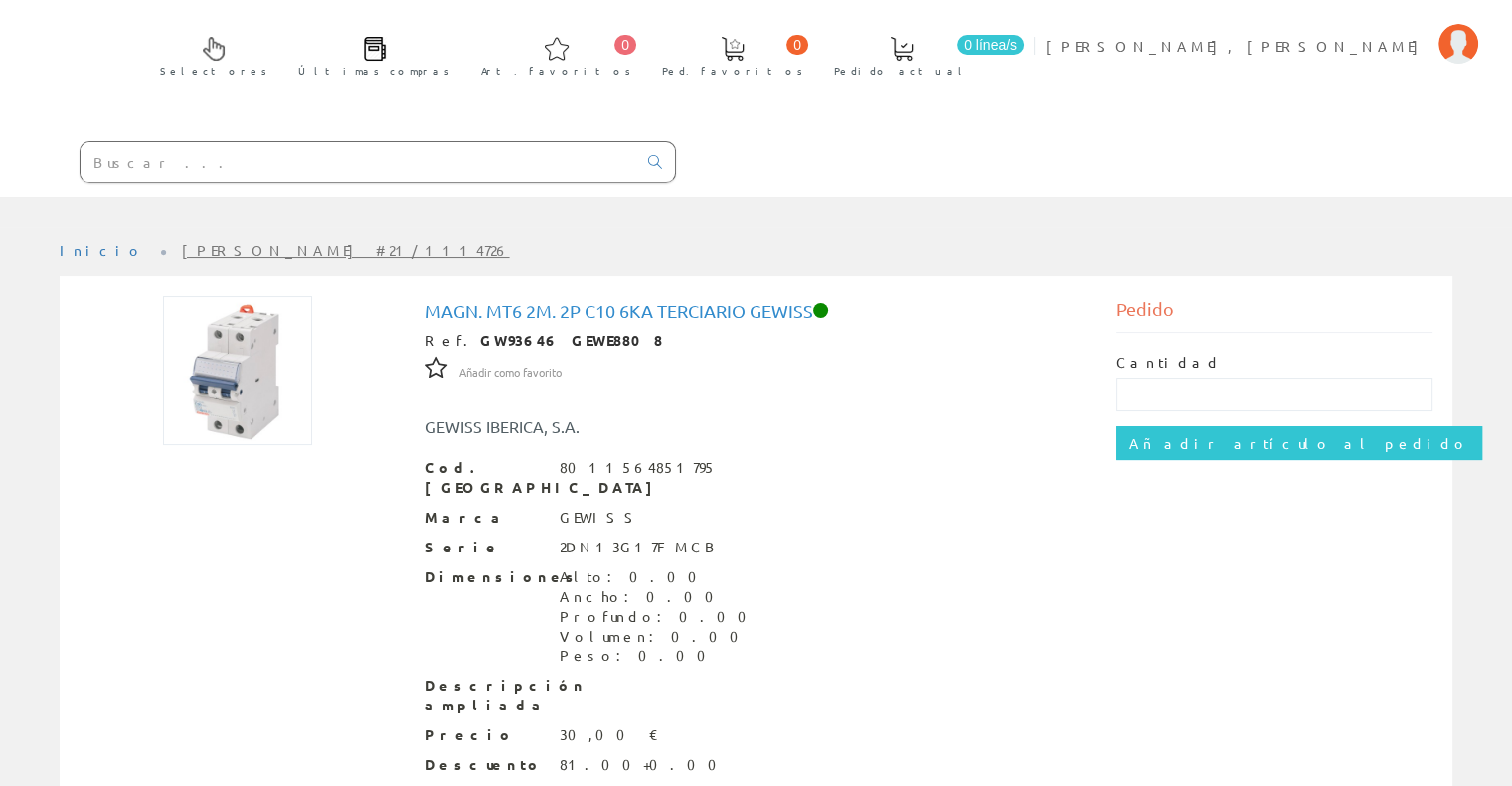 scroll, scrollTop: 195, scrollLeft: 0, axis: vertical 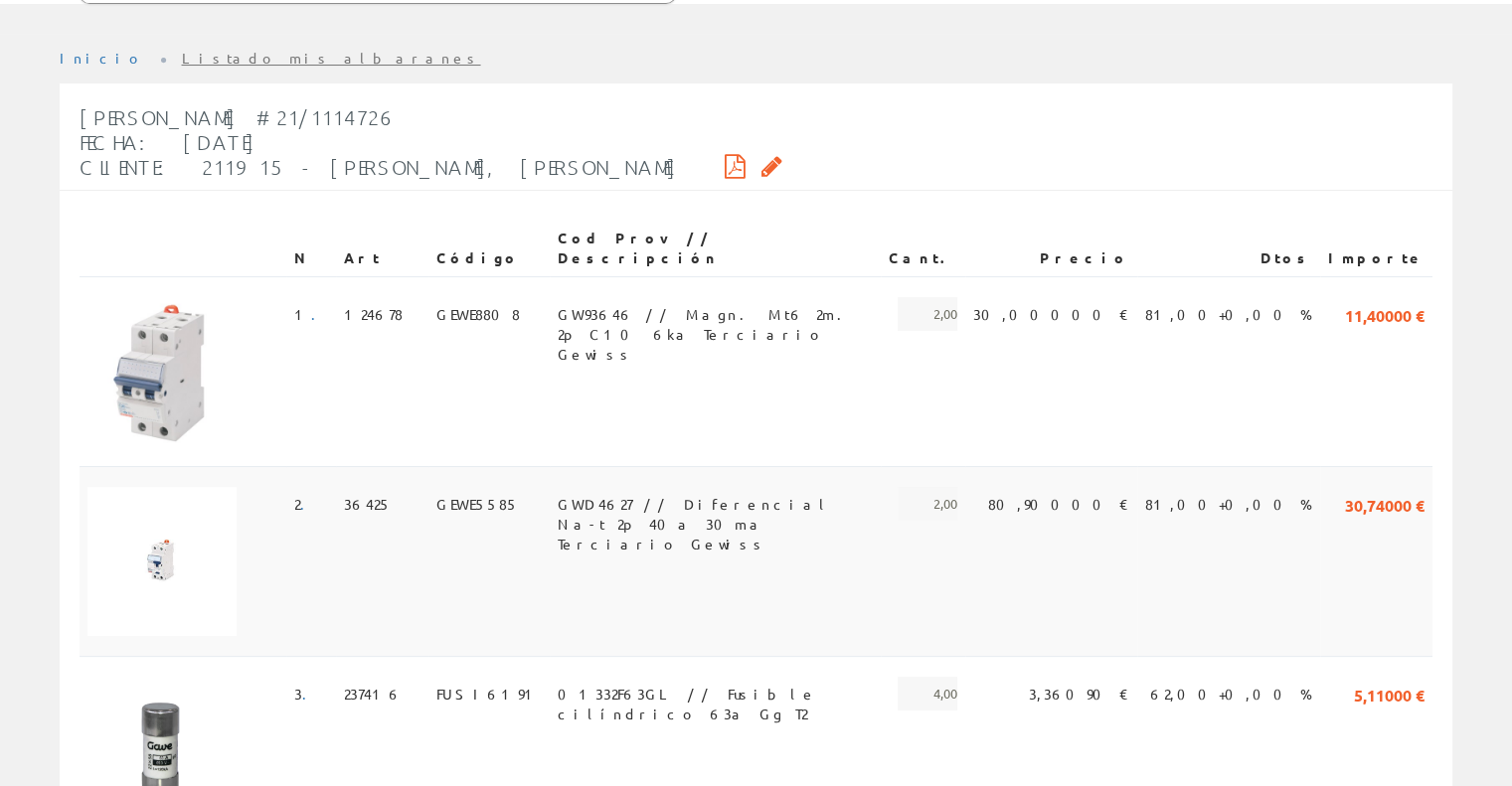 click on "GWD4627 // Diferencial Na-t 2p 40a 30ma Terciario Gewiss" at bounding box center [715, 560] 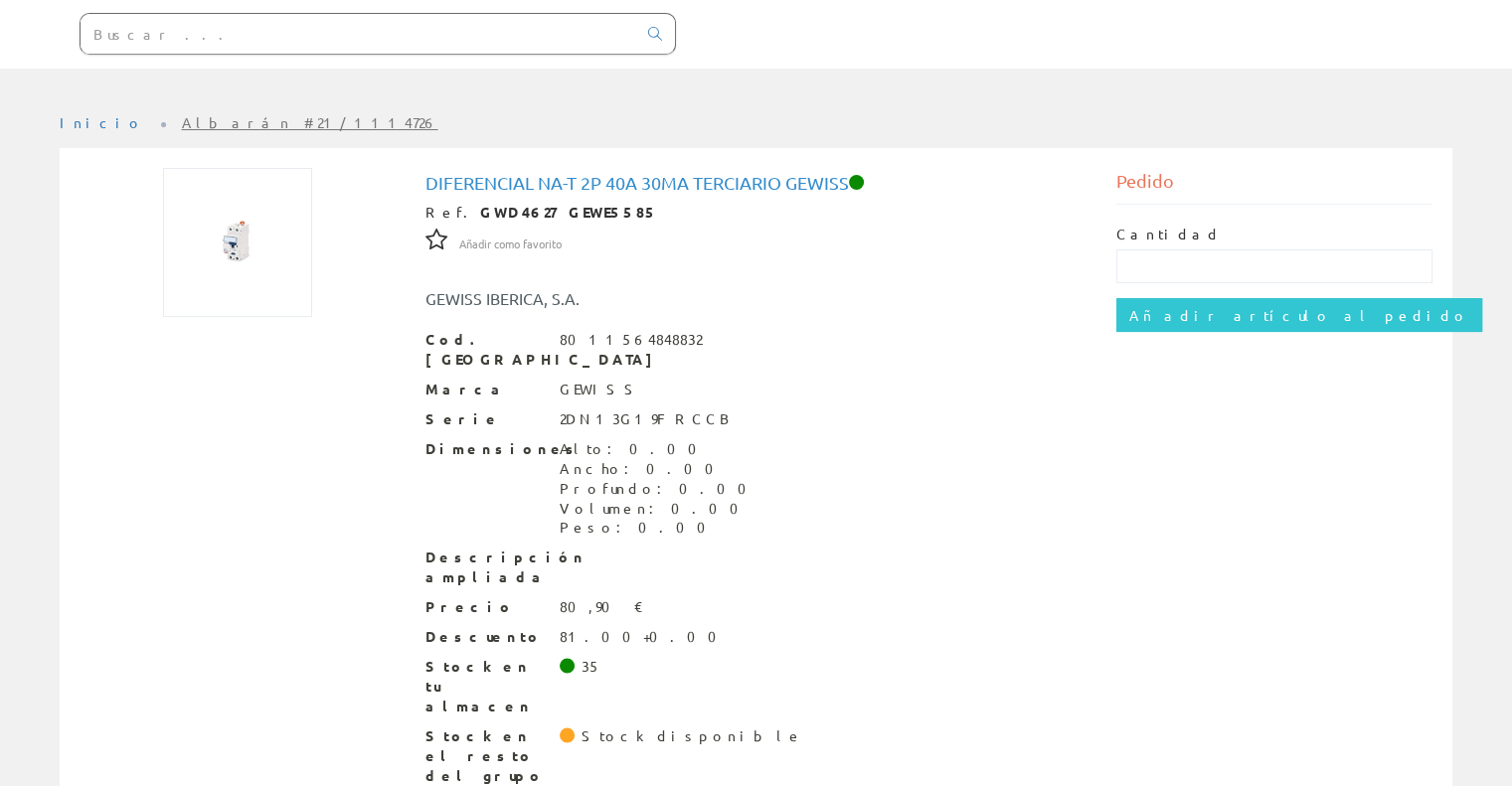 scroll, scrollTop: 195, scrollLeft: 0, axis: vertical 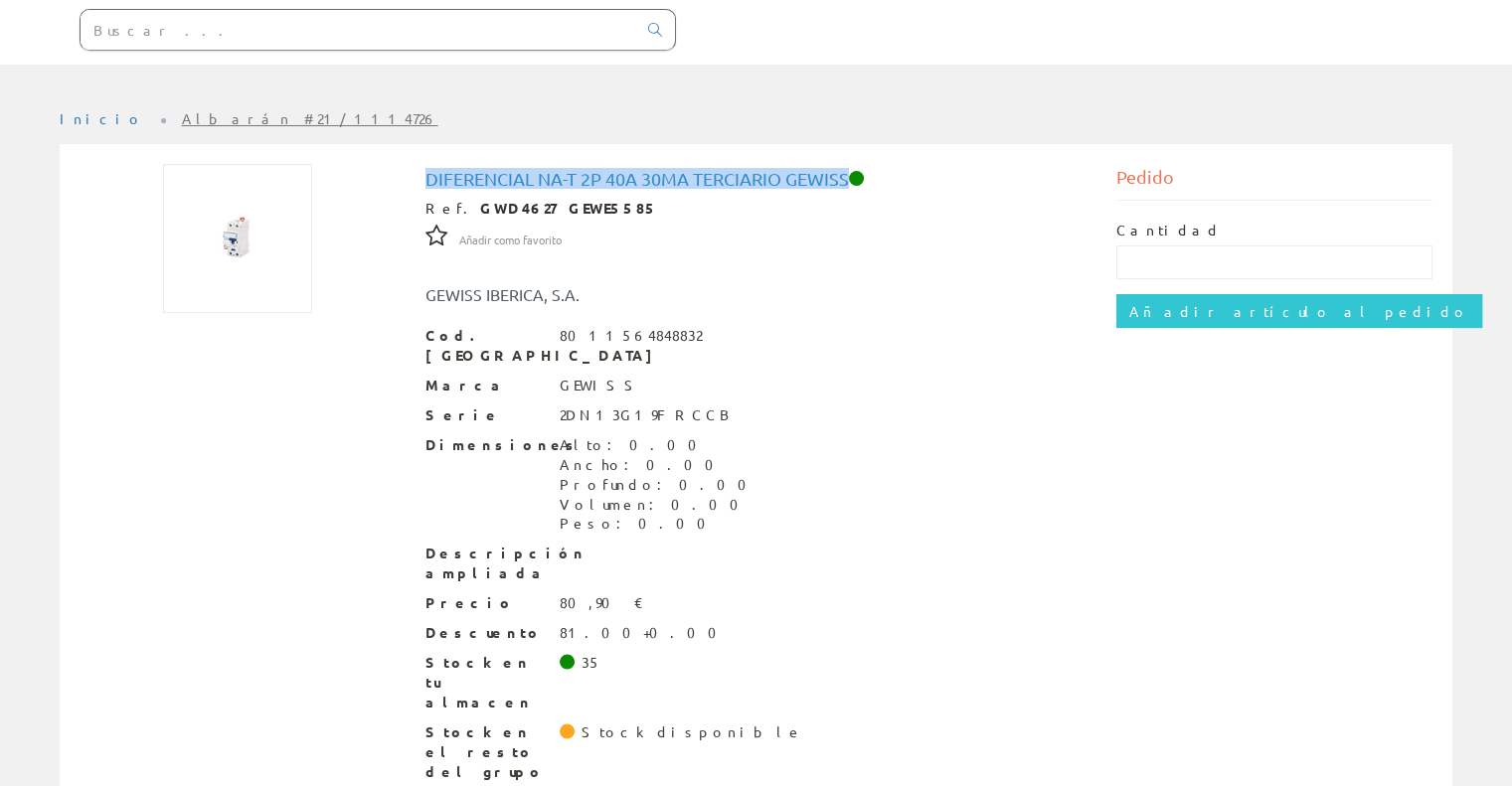 drag, startPoint x: 426, startPoint y: 175, endPoint x: 877, endPoint y: 174, distance: 451.0011 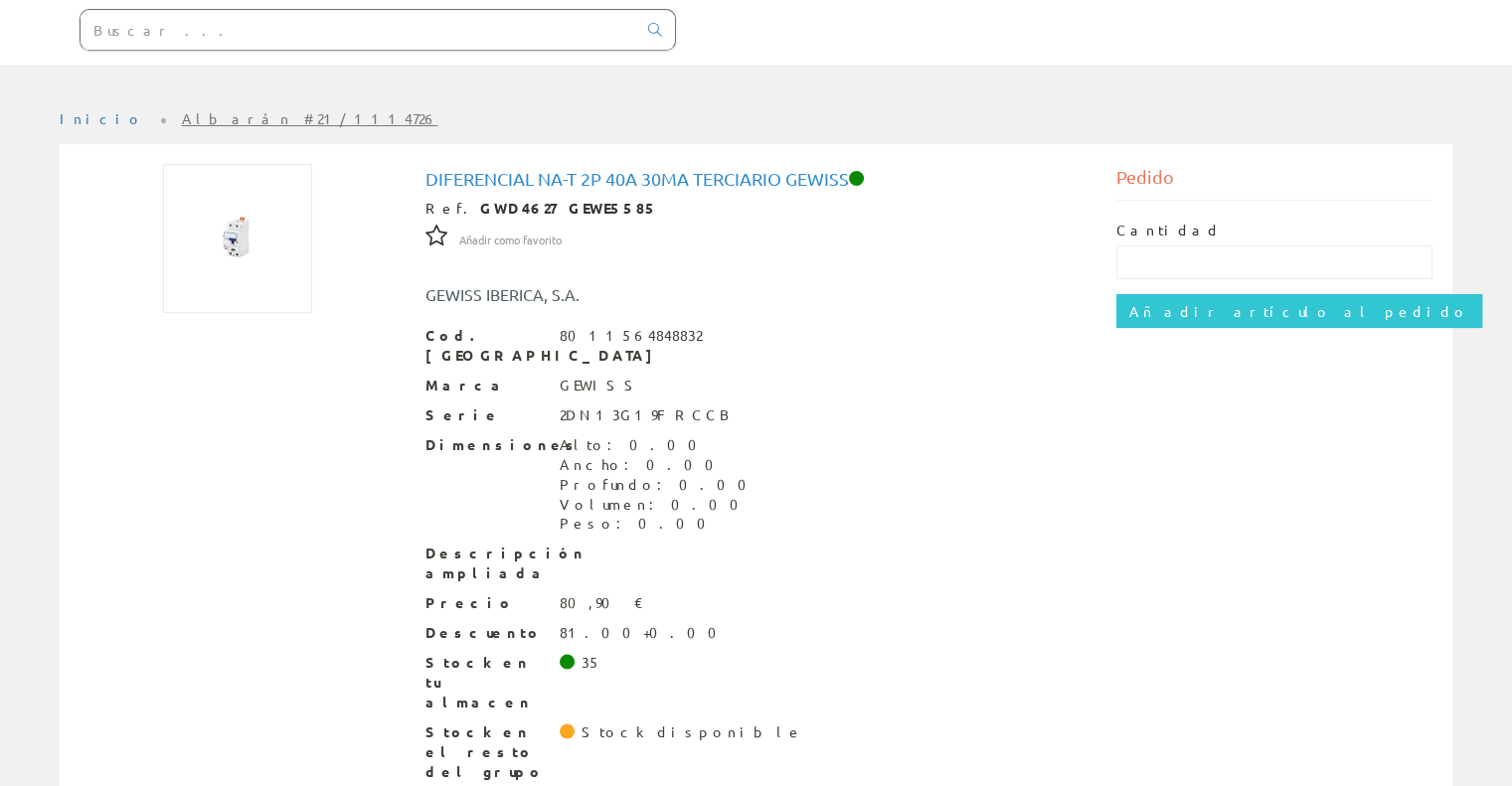 click on "Diferencial Na-t 2p 40a 30ma Terciario Gewiss    Ref.  GWD4627 GEWE5585
Añadir como favorito     Añadir como favorito    GEWISS IBERICA, [PERSON_NAME]. Barras    8011564848832 	 Marca 	 GEWISS 	 Serie 	 2DN13G19F RCCB 	 Dimensiones 	 		 Alto:         0.00 		 Ancho:        0.00 		 Profundo:     0.00 		 Volumen:      0.00 		 Peso: 0.00 	 	 Descripción ampliada 	      Precio    80,90 €    Descuento 81.00+0.00    Stock en tu almacen    35    Stock en el resto del grupo    Stock disponible
Pedido 	                            			 				 					 Cantidad 					 				 				 					 Añadir artículo al pedido" at bounding box center (756, 478) 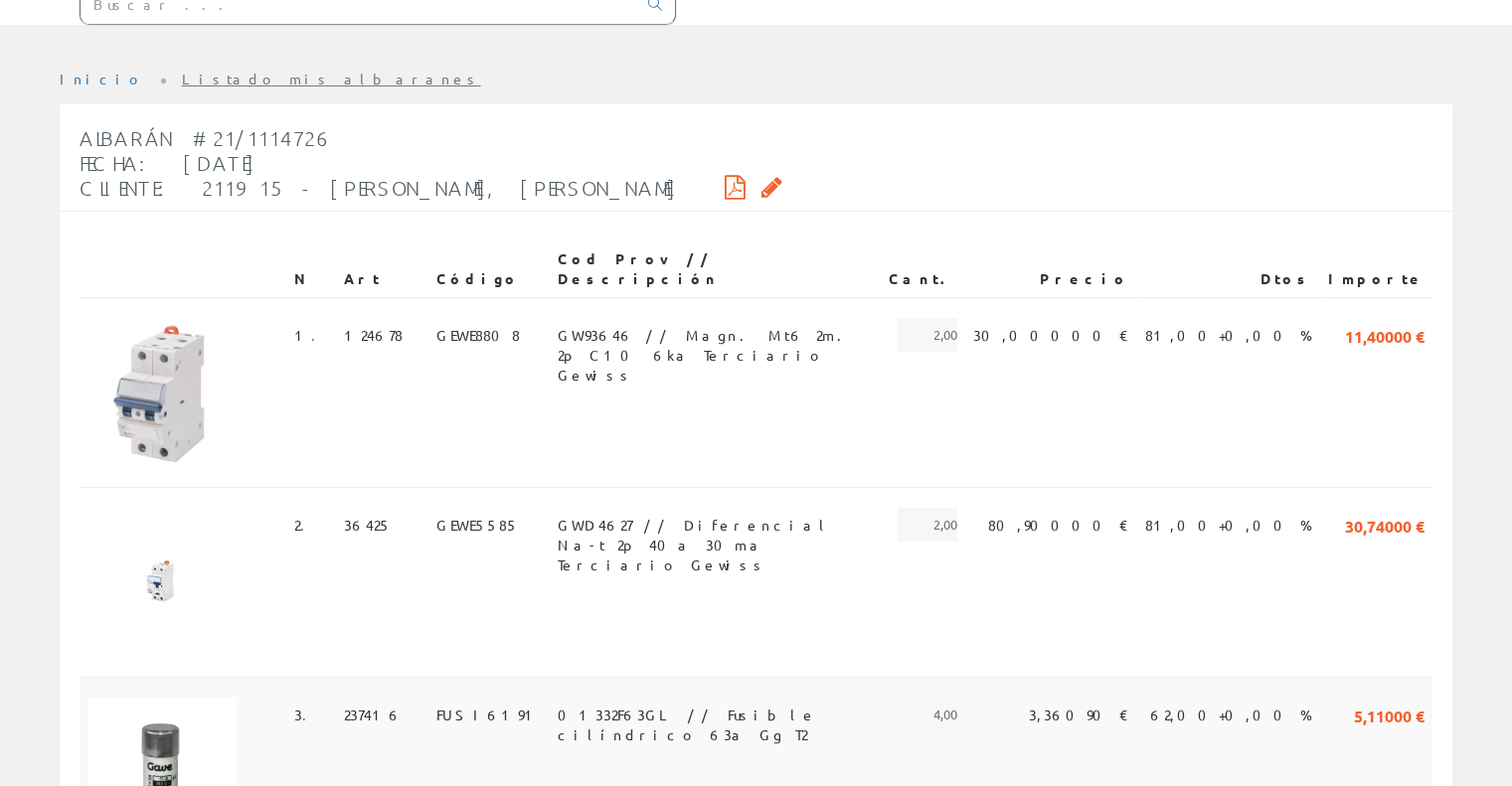 scroll, scrollTop: 445, scrollLeft: 0, axis: vertical 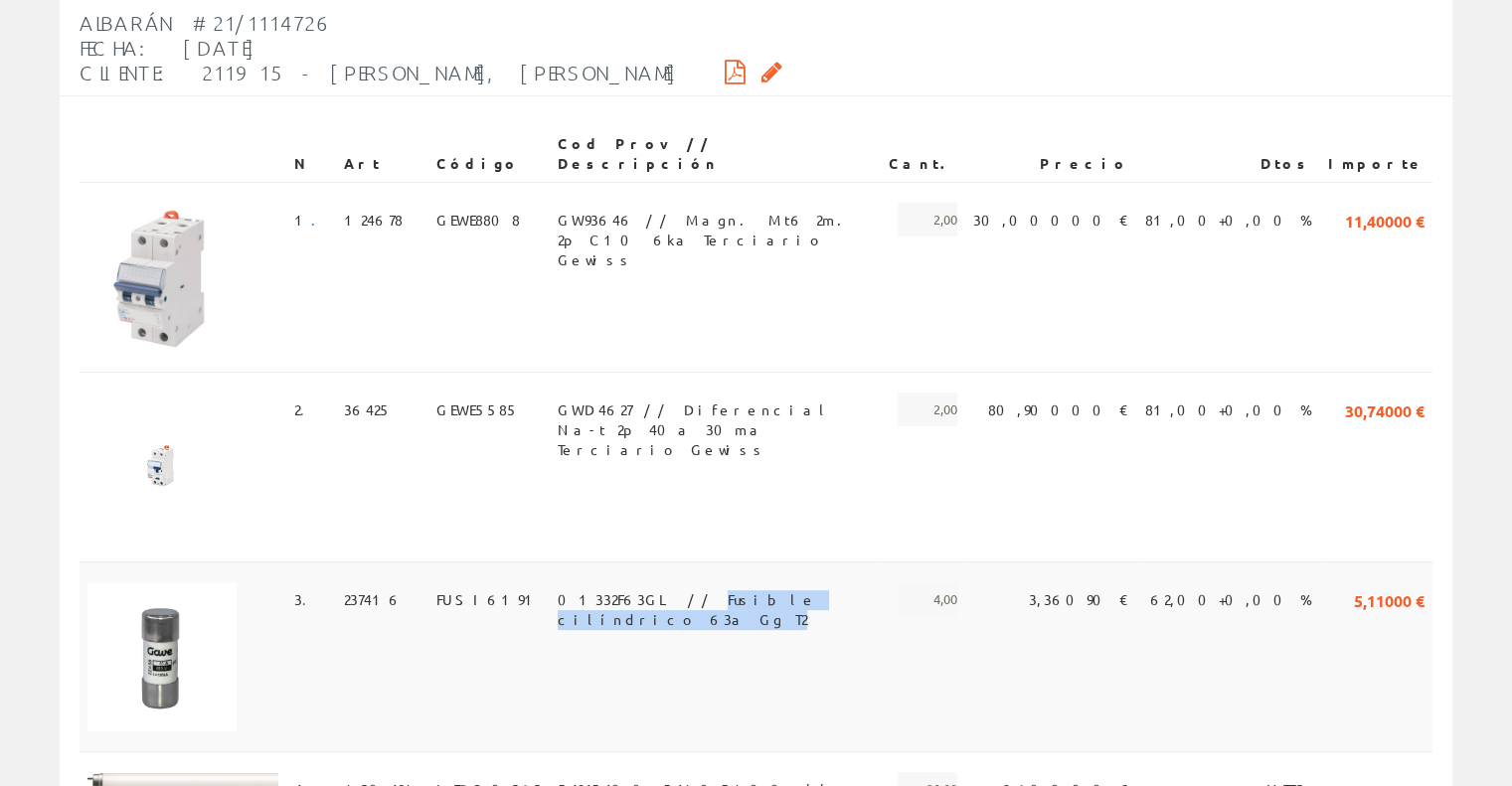 copy on "Fusible cilíndrico 63a Gg T2" 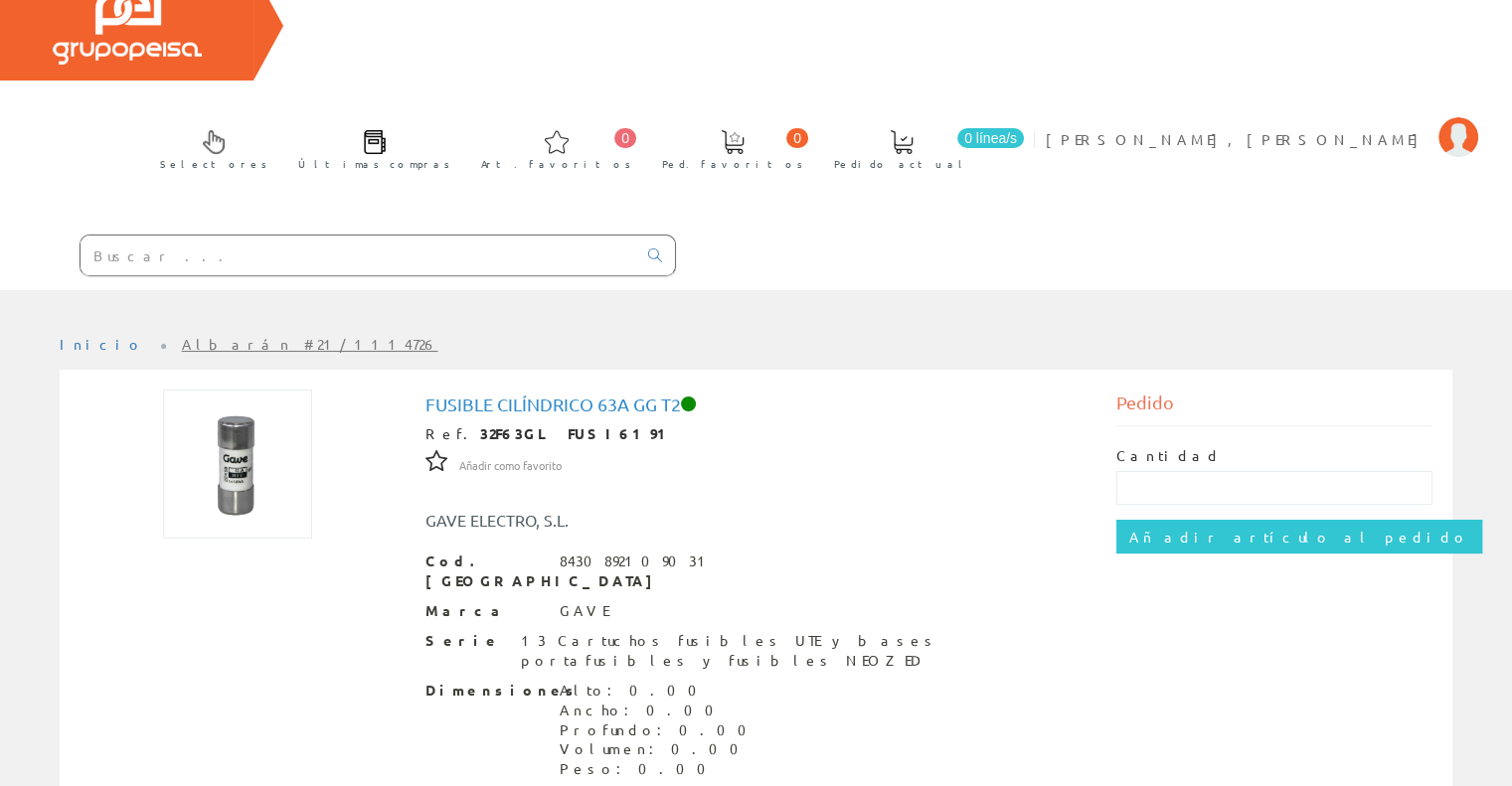 scroll, scrollTop: 195, scrollLeft: 0, axis: vertical 